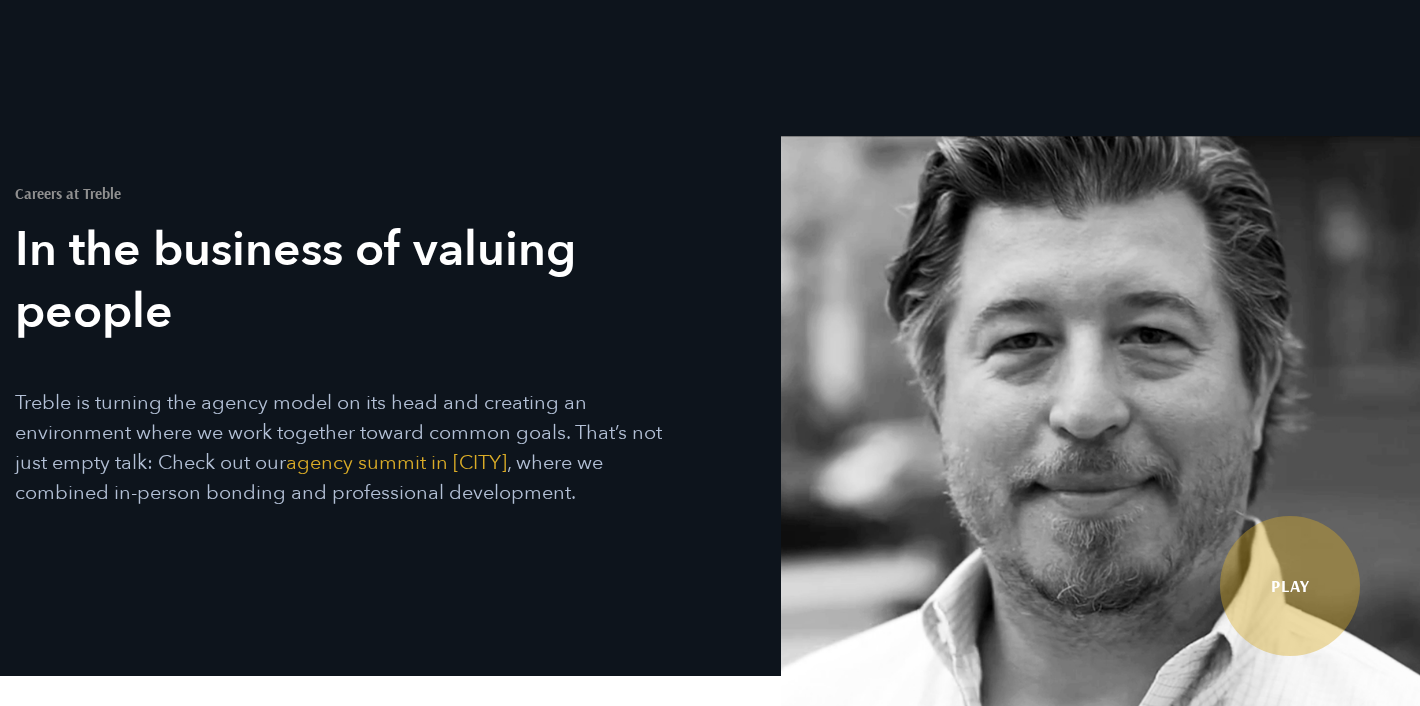 scroll, scrollTop: 871, scrollLeft: 0, axis: vertical 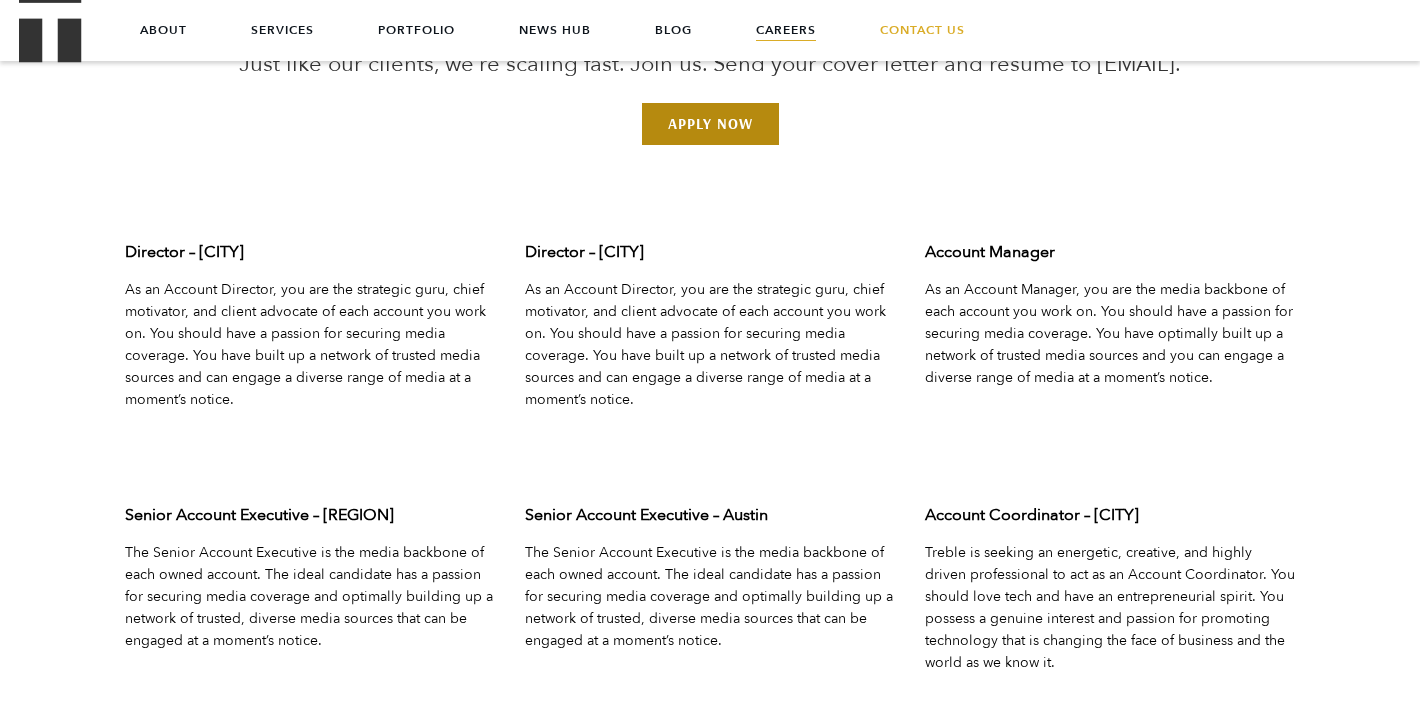 click on "Apply Now" at bounding box center [710, 124] 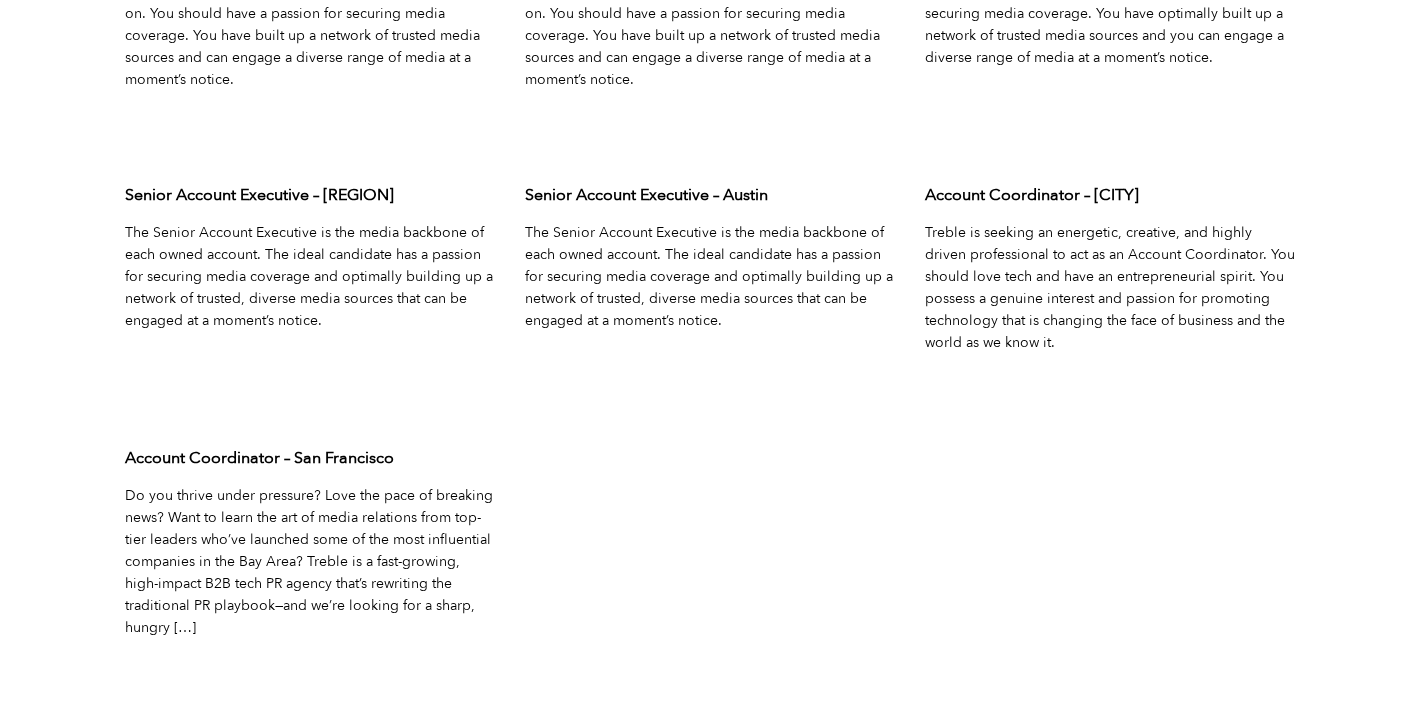 scroll, scrollTop: 6474, scrollLeft: 0, axis: vertical 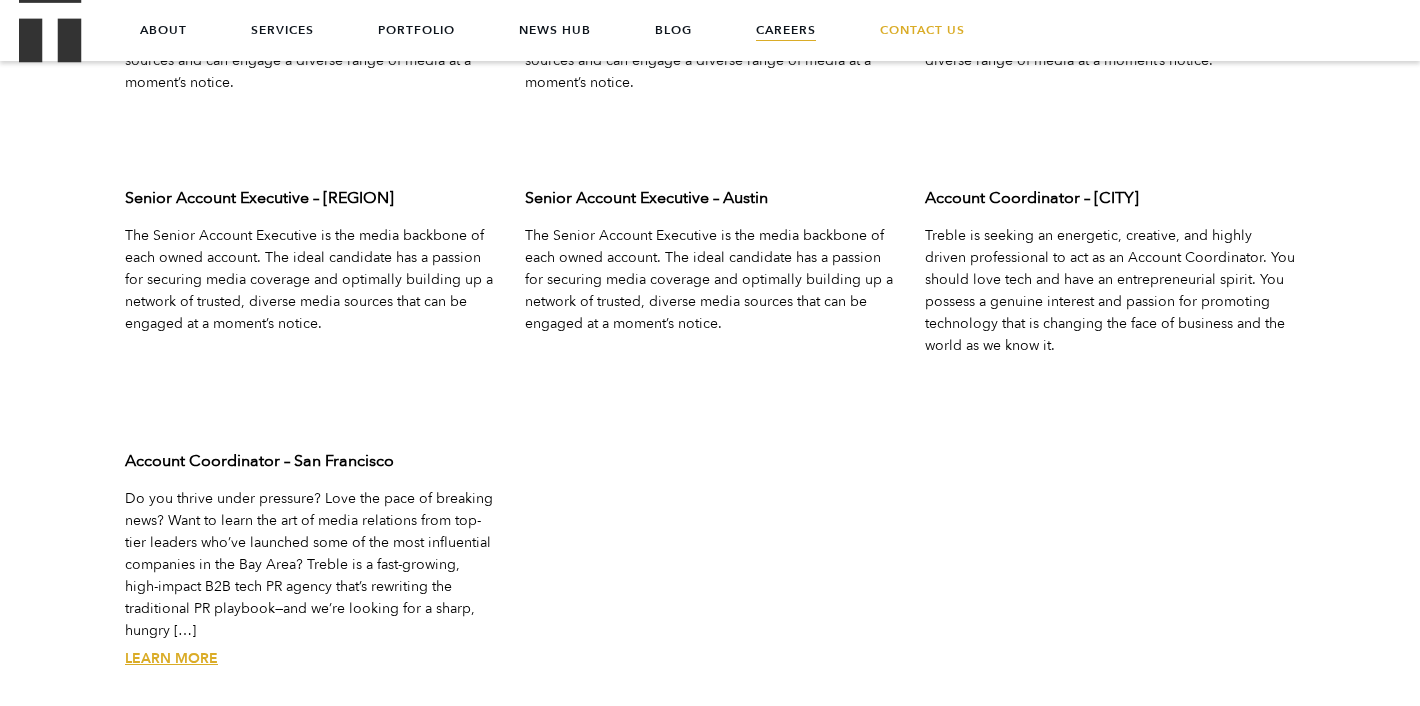 click on "Learn More" at bounding box center (171, 658) 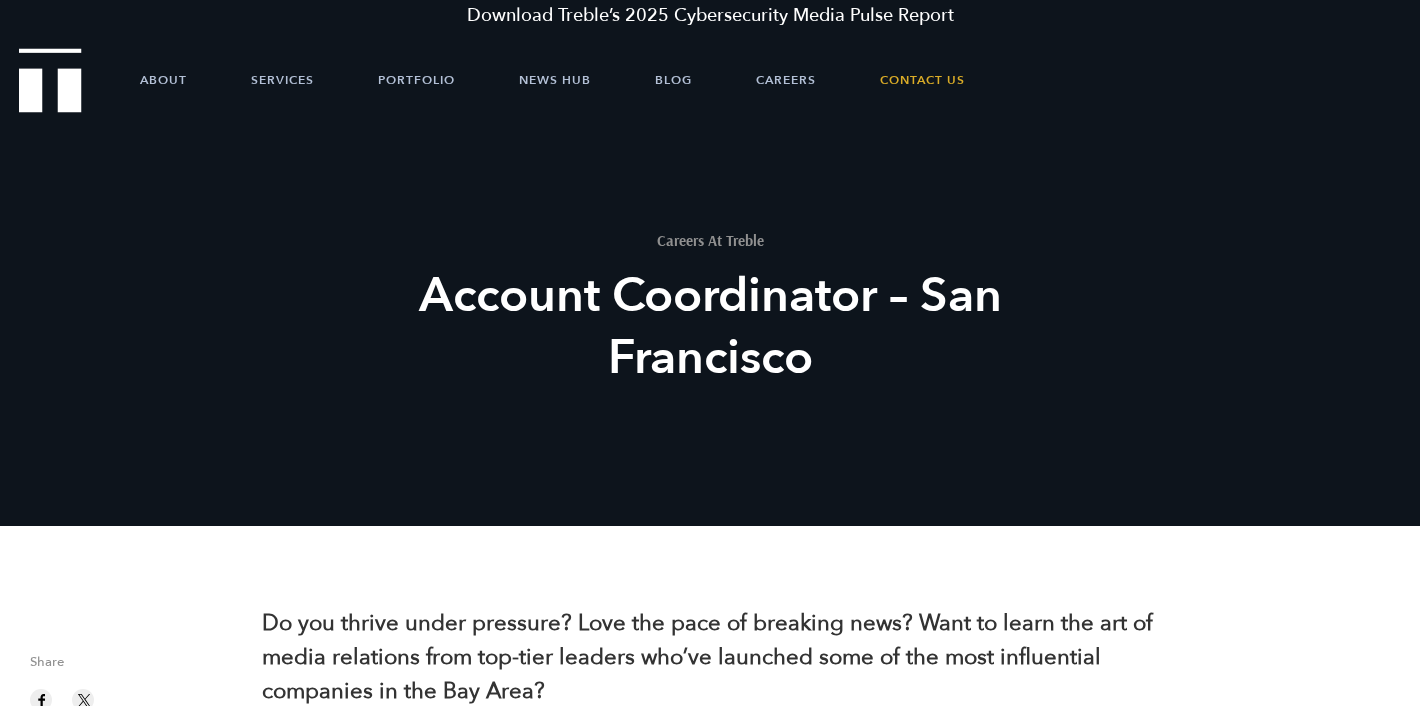 scroll, scrollTop: 0, scrollLeft: 0, axis: both 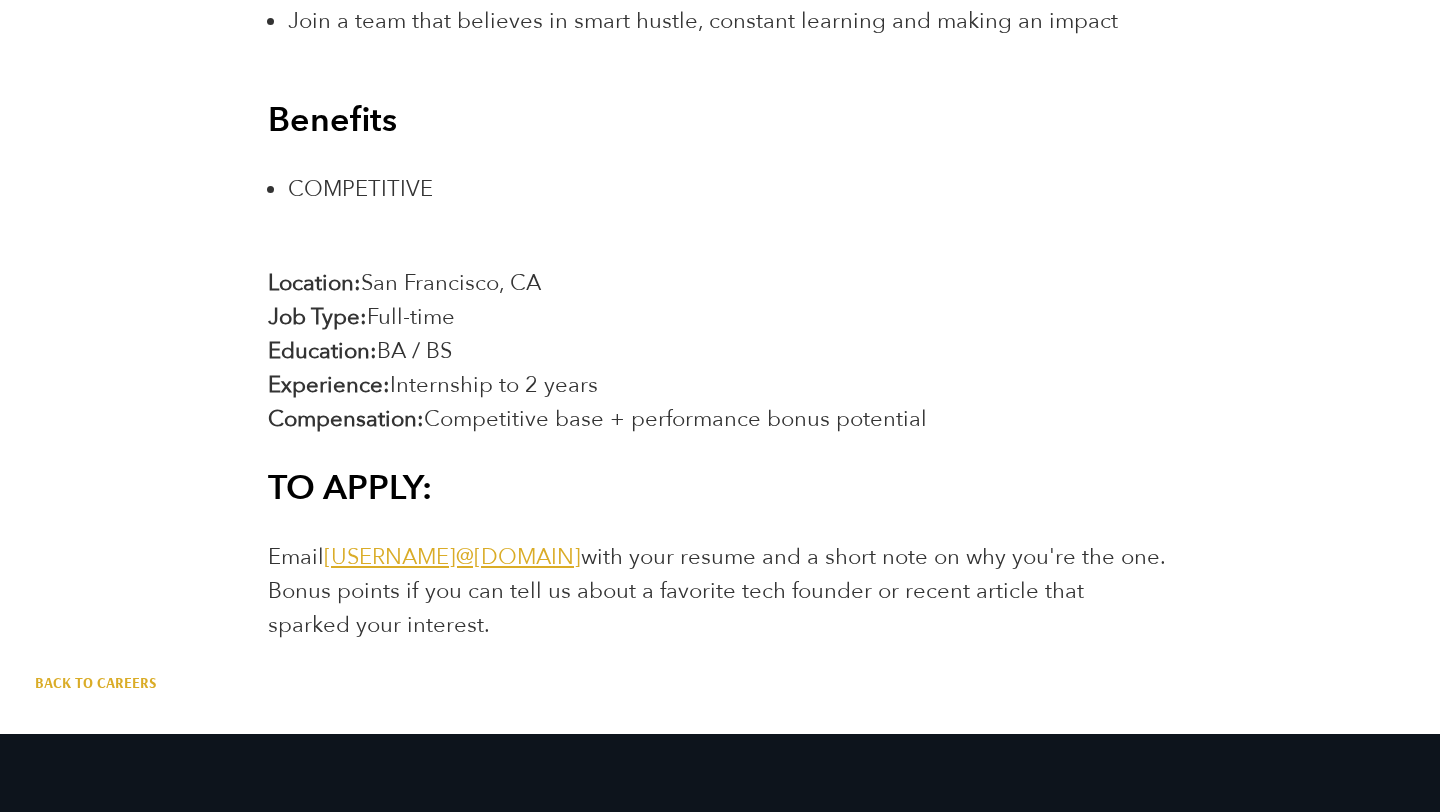 click on "Back to Careers" at bounding box center (95, 683) 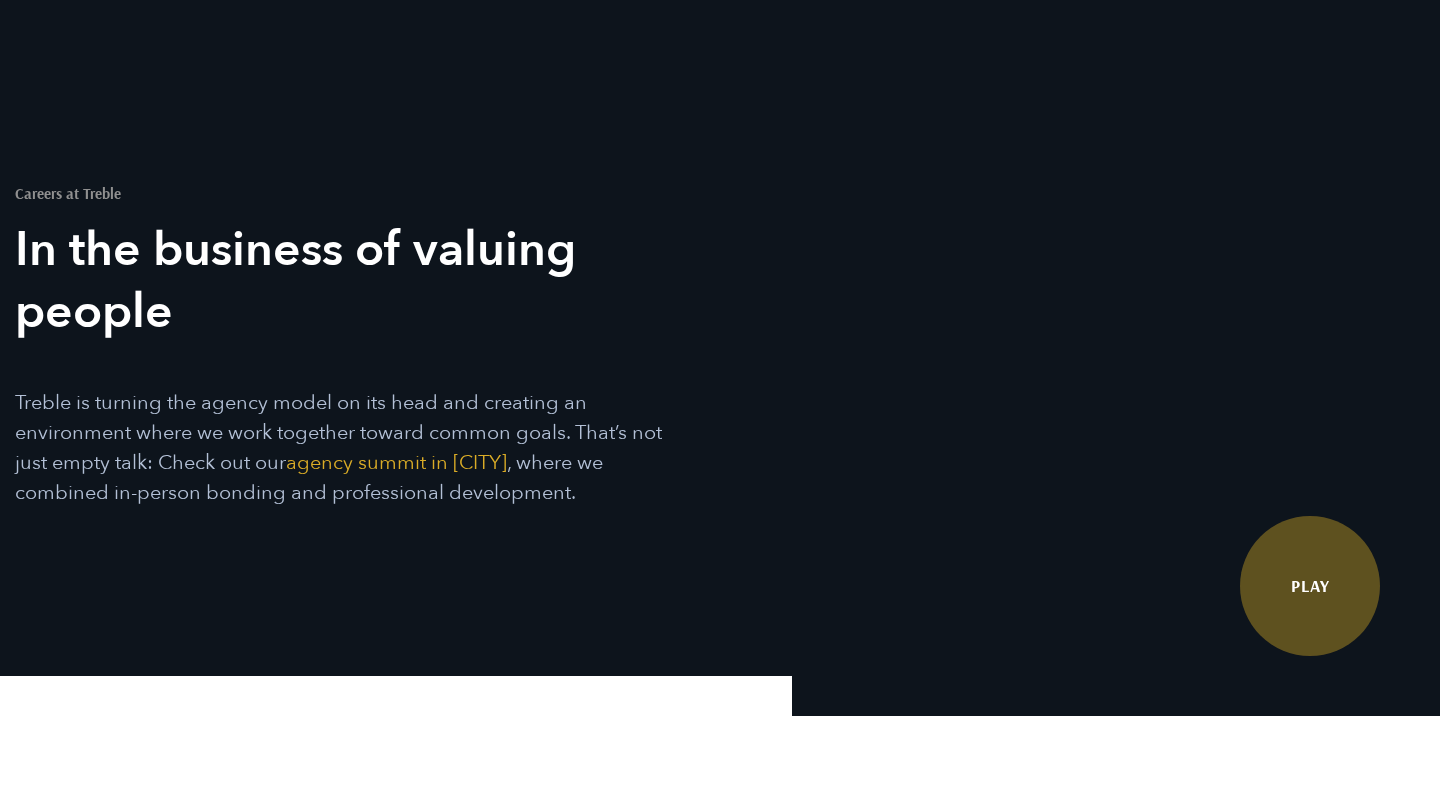 scroll, scrollTop: 1042, scrollLeft: 0, axis: vertical 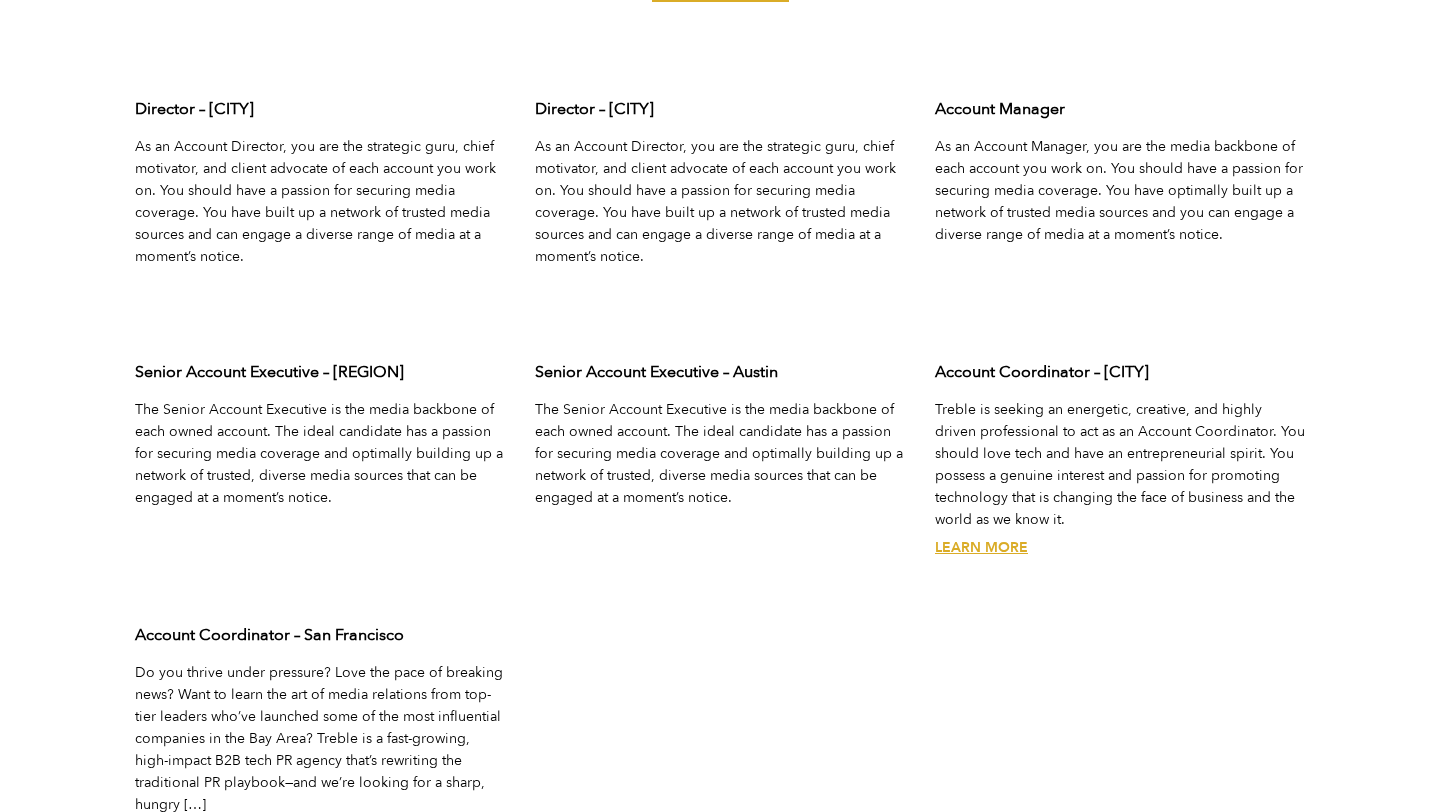 click on "Learn More" at bounding box center (981, 547) 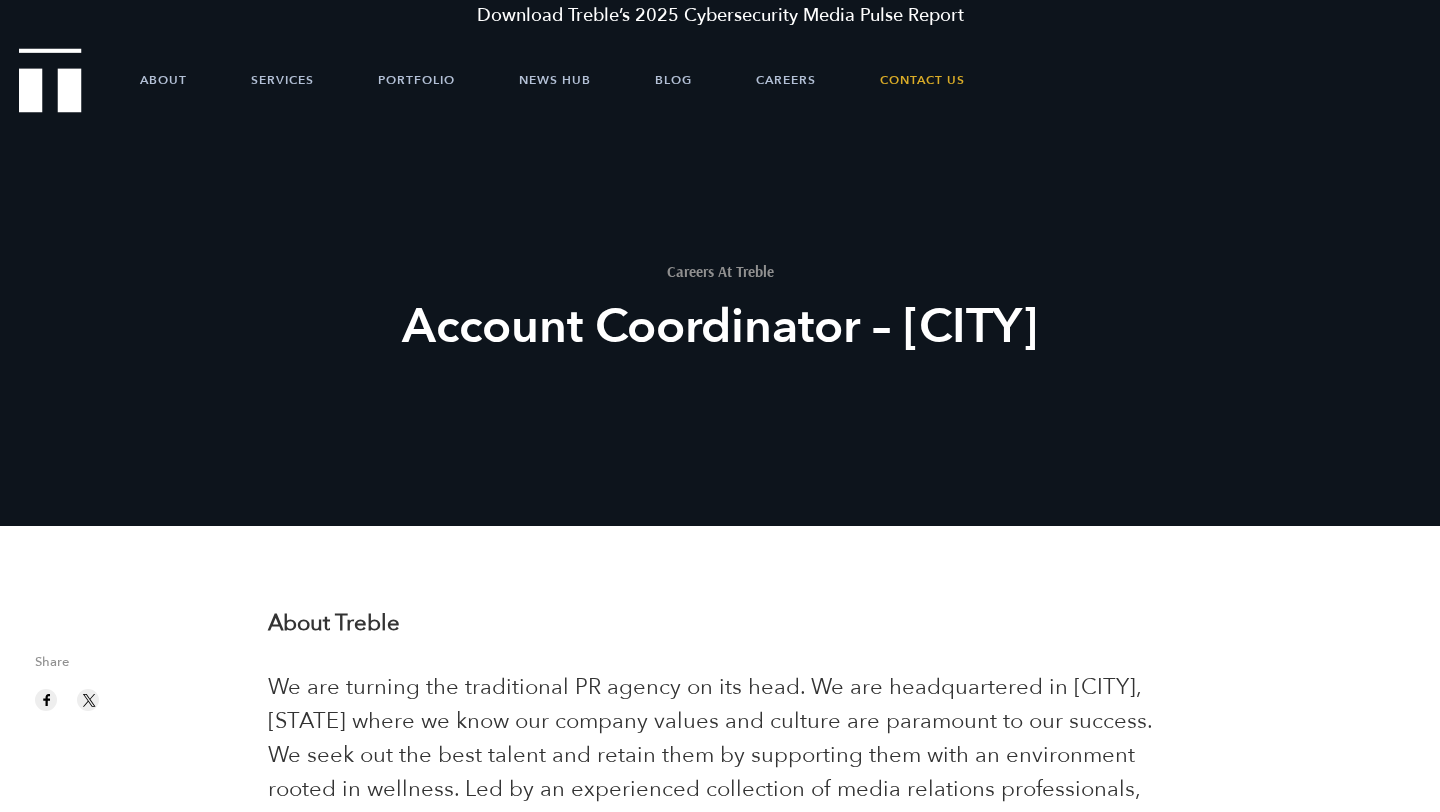 scroll, scrollTop: 0, scrollLeft: 0, axis: both 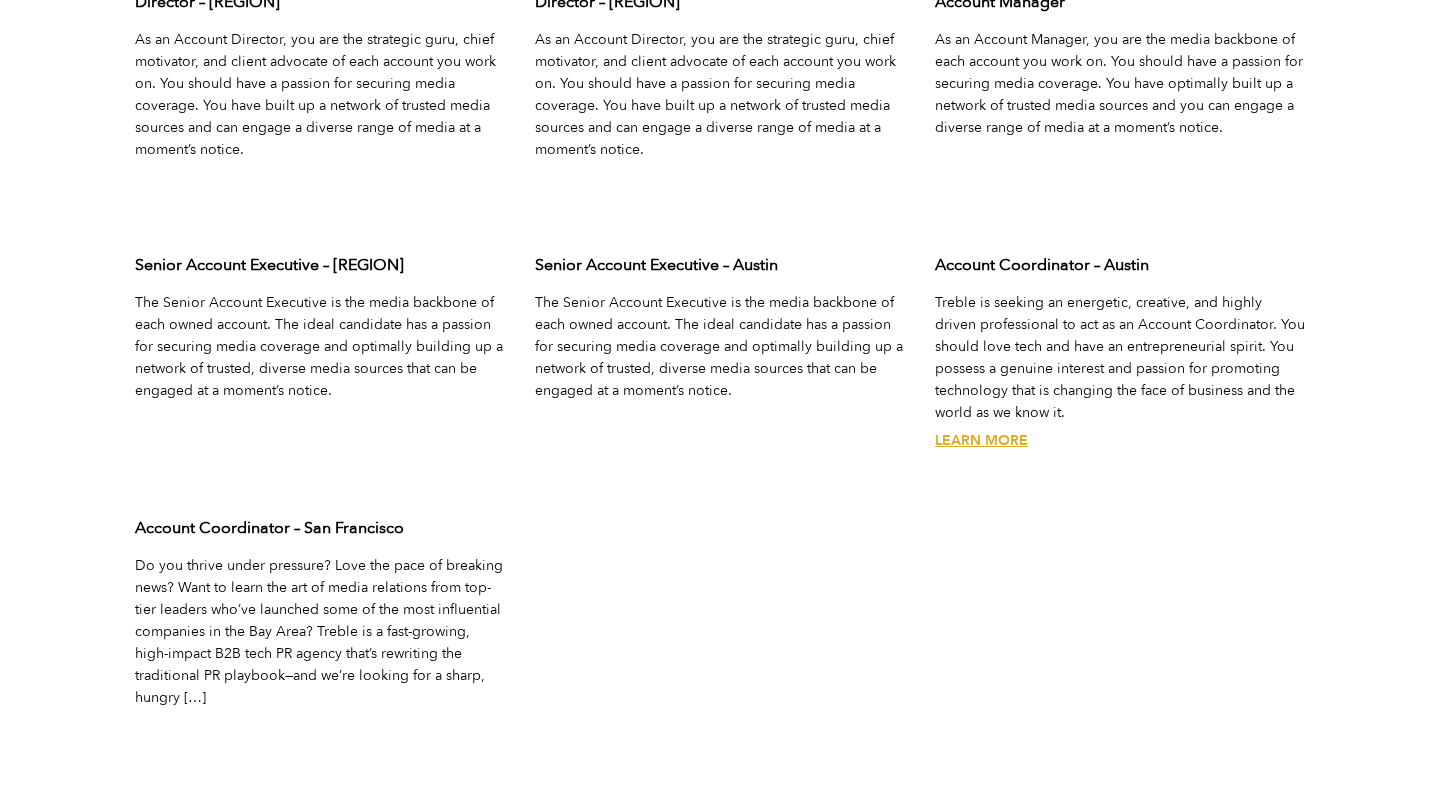 click on "Learn More" at bounding box center (981, 440) 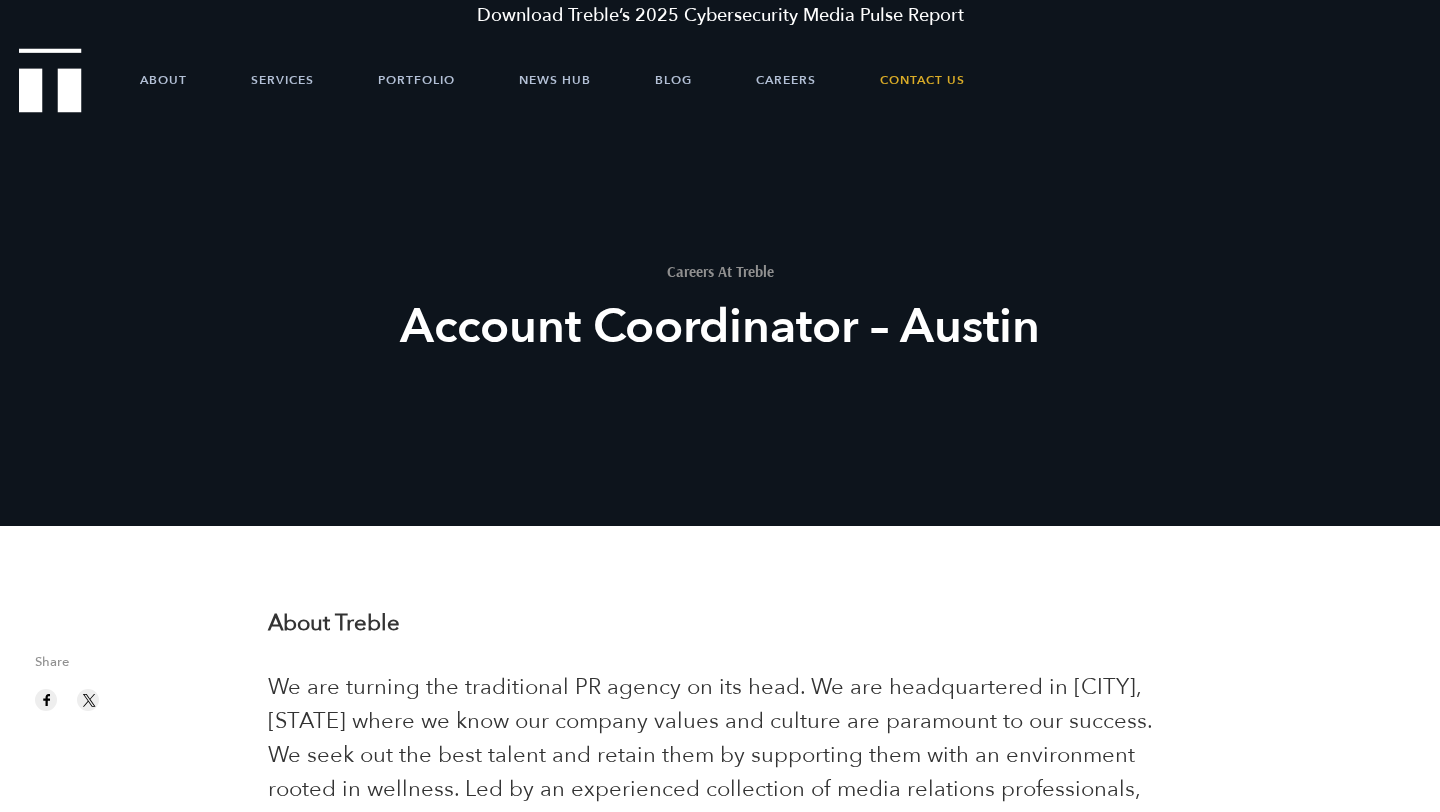 scroll, scrollTop: 0, scrollLeft: 0, axis: both 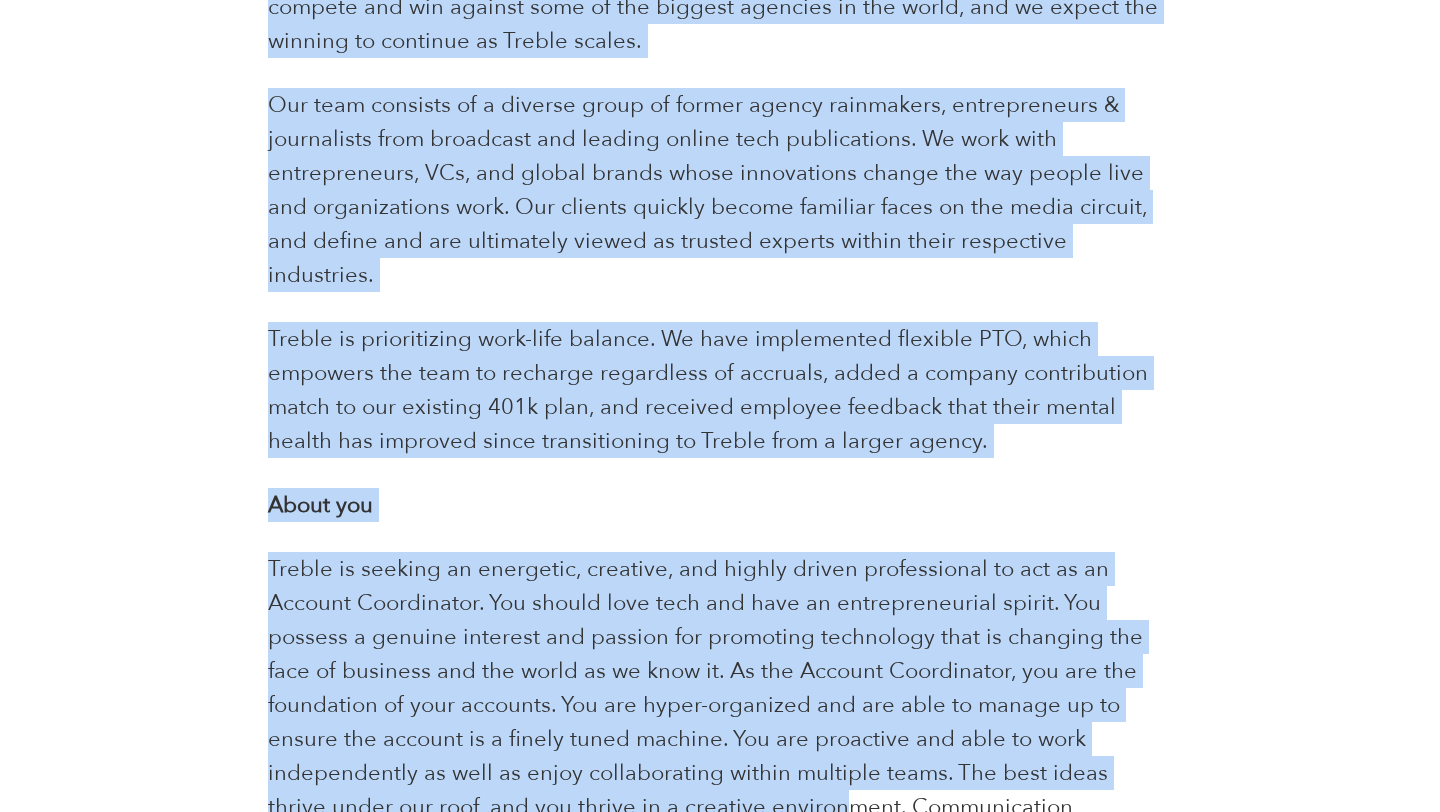 drag, startPoint x: 267, startPoint y: 34, endPoint x: 767, endPoint y: 811, distance: 923.97455 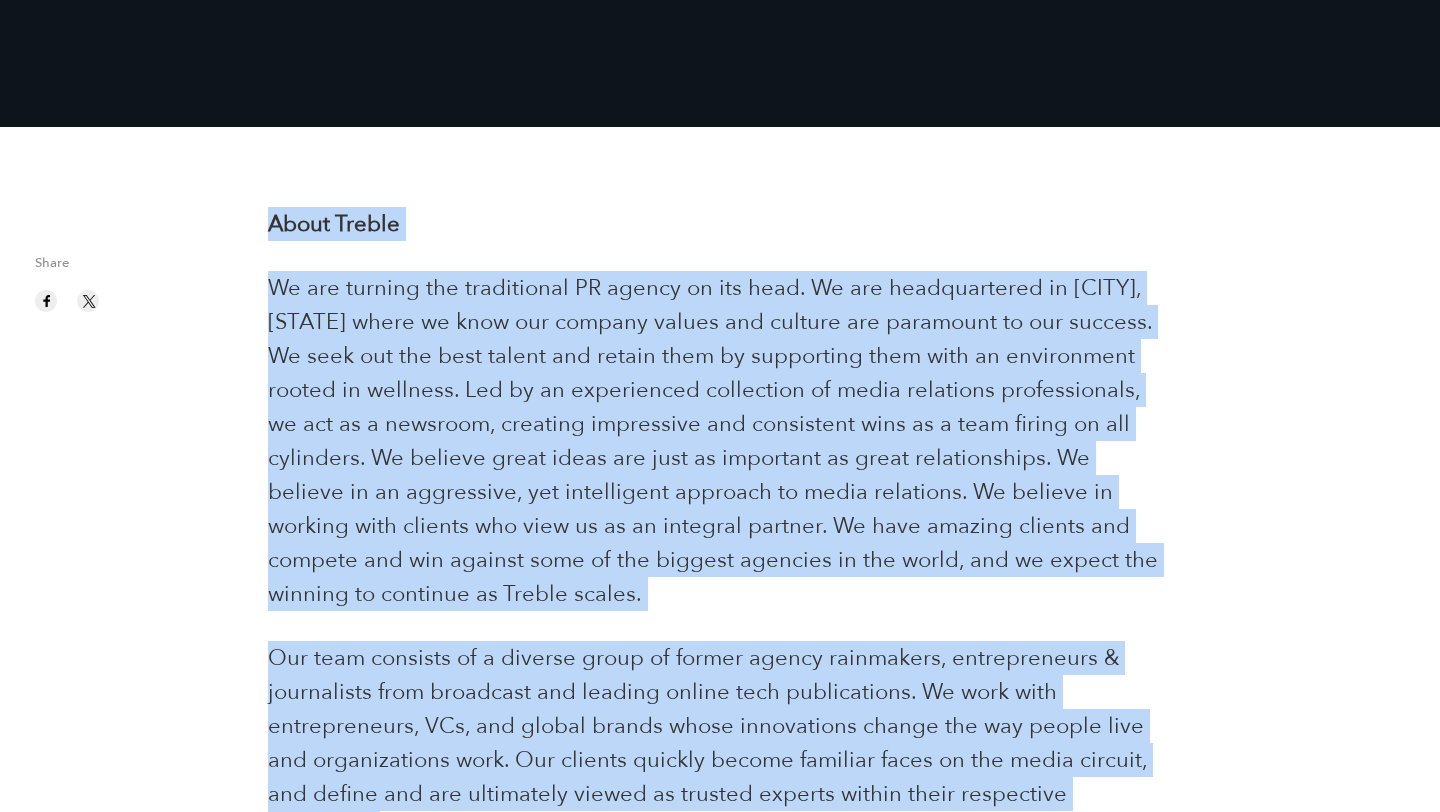 scroll, scrollTop: 0, scrollLeft: 0, axis: both 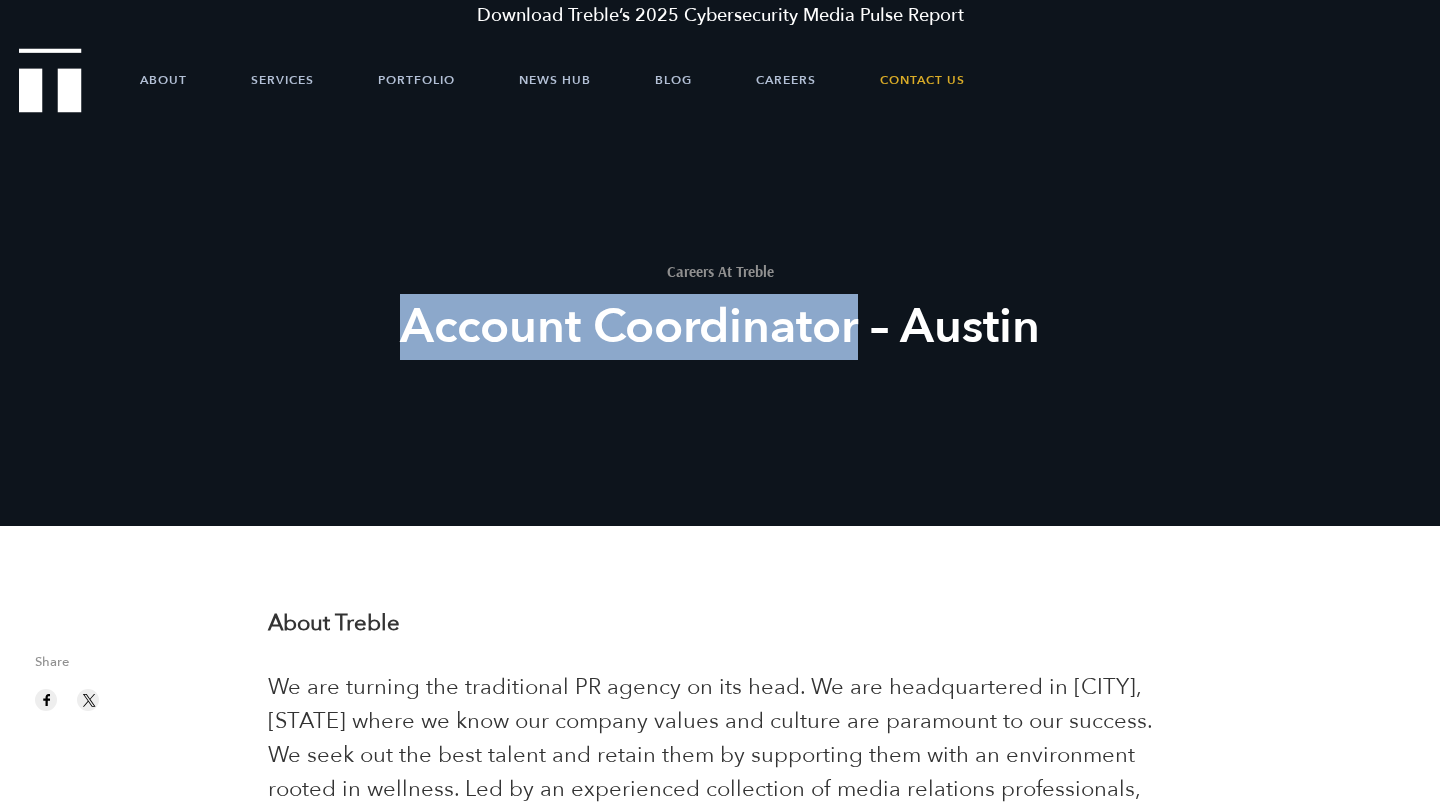 drag, startPoint x: 395, startPoint y: 337, endPoint x: 865, endPoint y: 333, distance: 470.01703 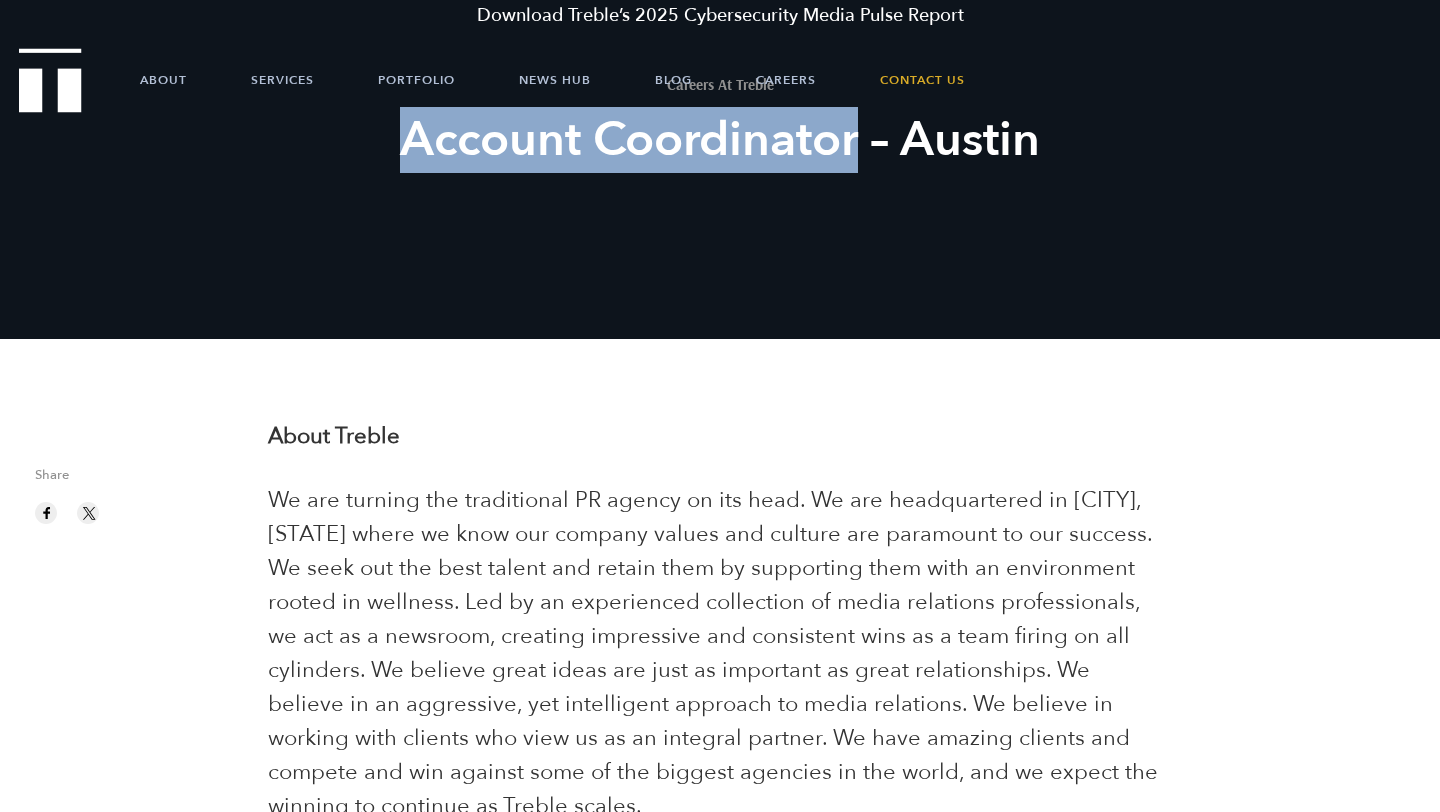 scroll, scrollTop: 418, scrollLeft: 0, axis: vertical 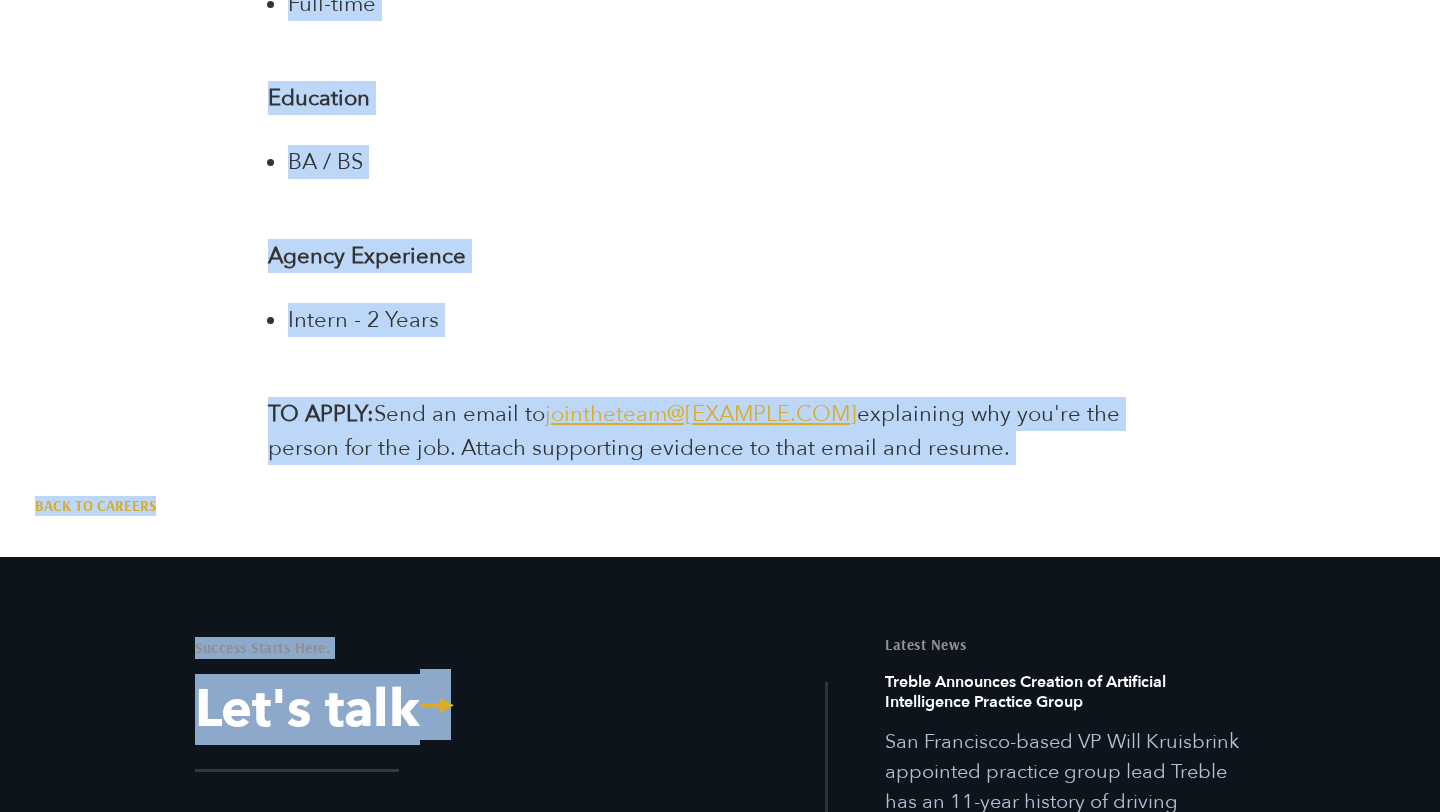 drag, startPoint x: 225, startPoint y: 201, endPoint x: 924, endPoint y: 414, distance: 730.7325 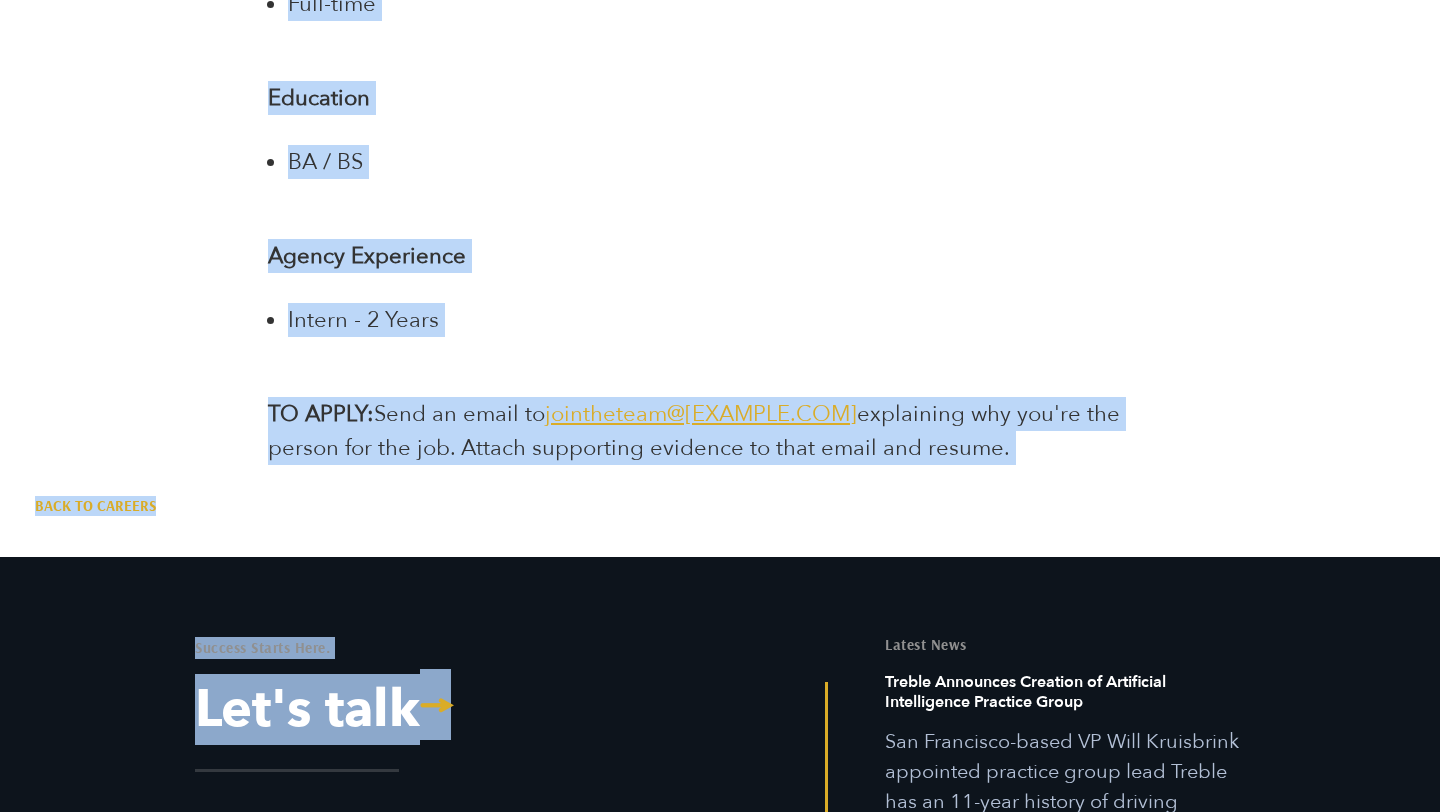 copy on "Share
About Treble
We are turning the traditional PR agency on its head. We are headquartered in [CITY], [STATE] where we know our company values and culture are paramount to our success. We seek out the best talent and retain them by supporting them with an environment rooted in wellness. Led by an experienced collection of media relations professionals, we act as a newsroom, creating impressive and consistent wins as a team firing on all cylinders. We believe great ideas are just as important as great relationships. We believe in an aggressive, yet intelligent approach to media relations. We believe in working with clients who view us as an integral partner. We have amazing clients and compete and win against some of the biggest agencies in the world, and we expect the winning to continue as Treble scales.
Our team consists of a diverse group of former agency rainmakers, entrepreneurs & journalists from broadcast and leading online tech publications. We work with entrepreneurs, VCs, and global brand..." 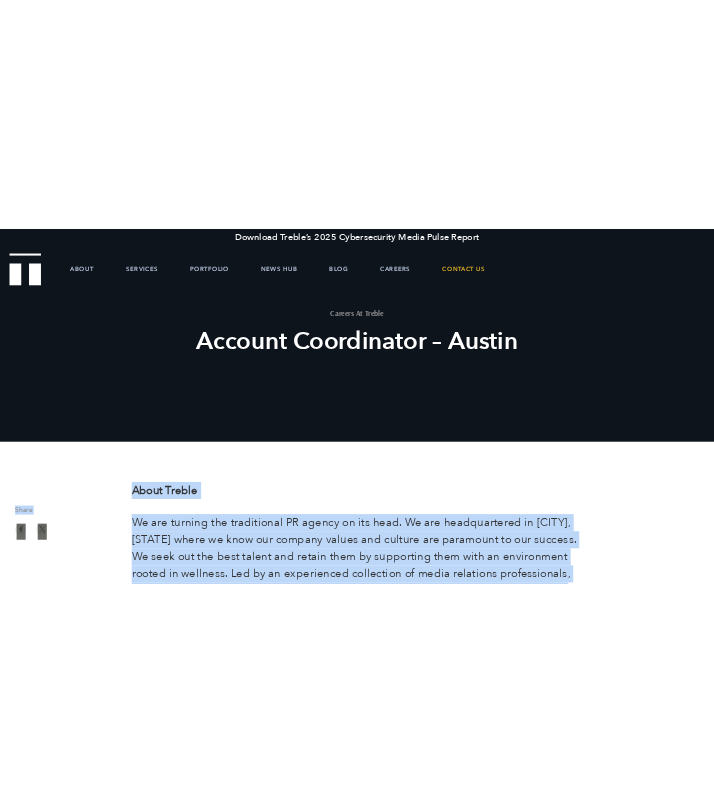 scroll, scrollTop: 105, scrollLeft: 0, axis: vertical 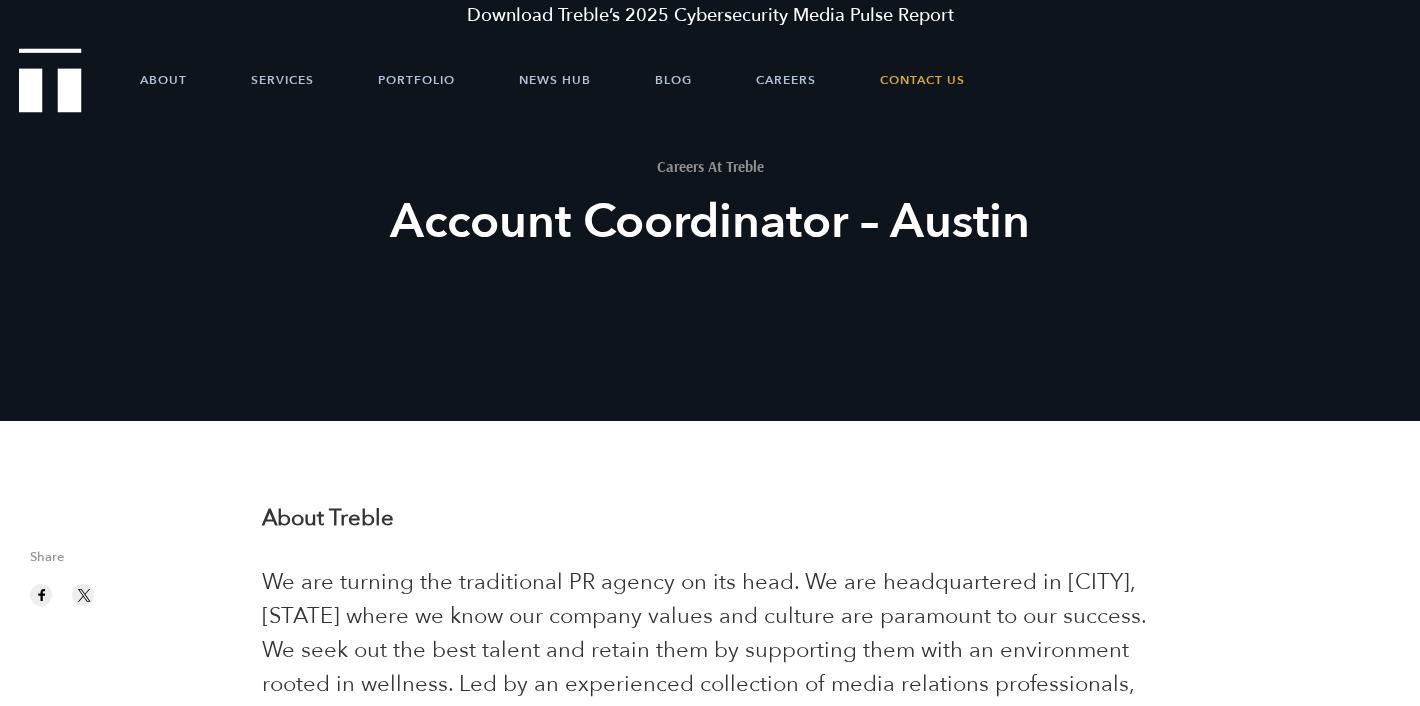 click on "Careers At Treble
Account Coordinator – [CITY]" at bounding box center [710, 284] 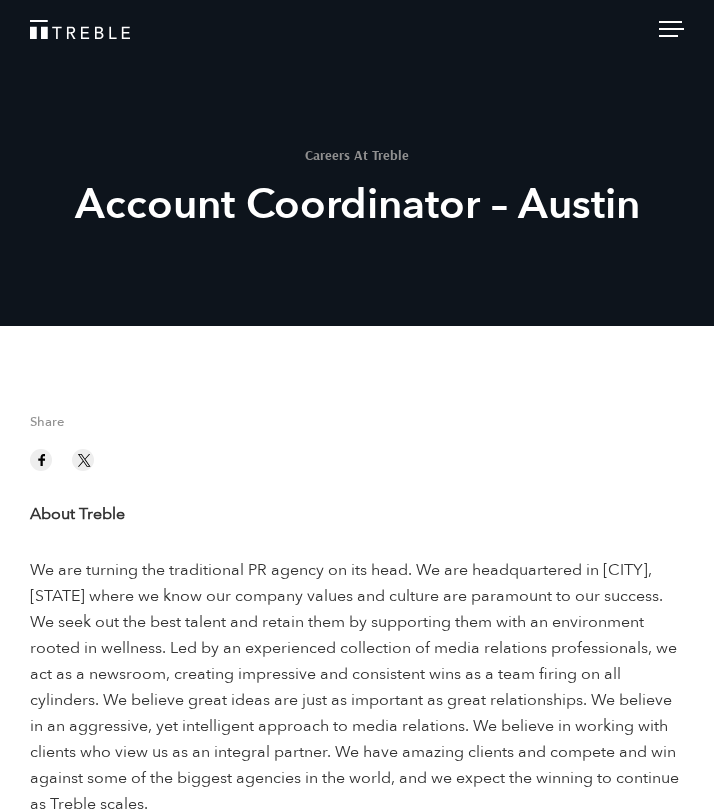 scroll, scrollTop: 140, scrollLeft: 0, axis: vertical 